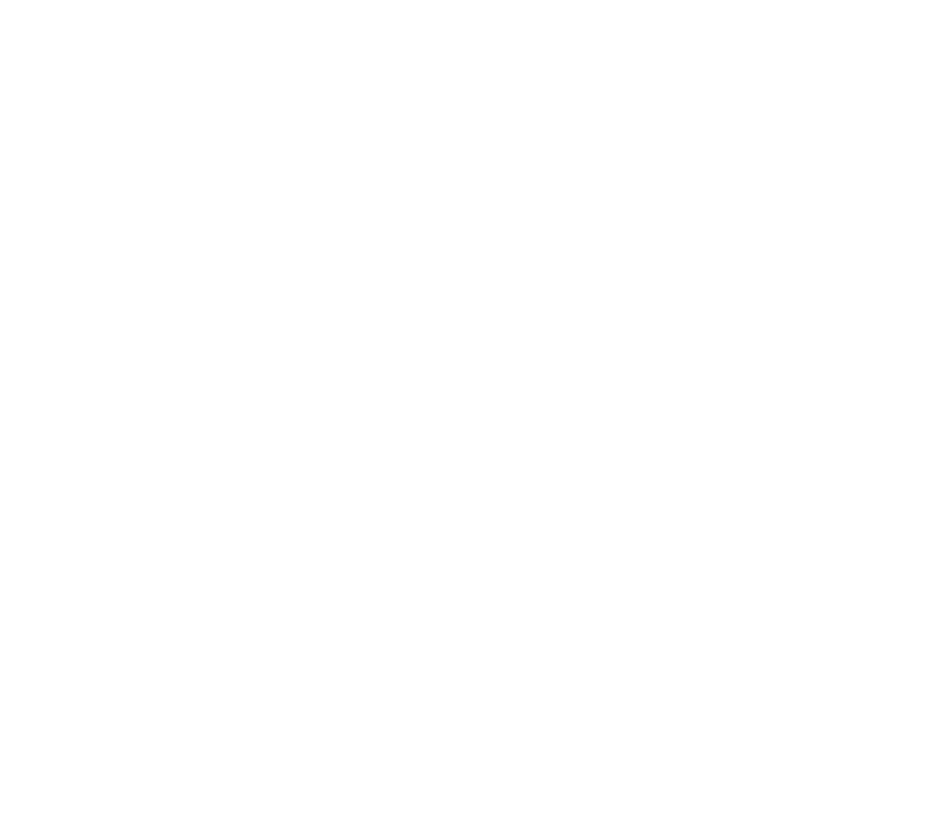 scroll, scrollTop: 0, scrollLeft: 0, axis: both 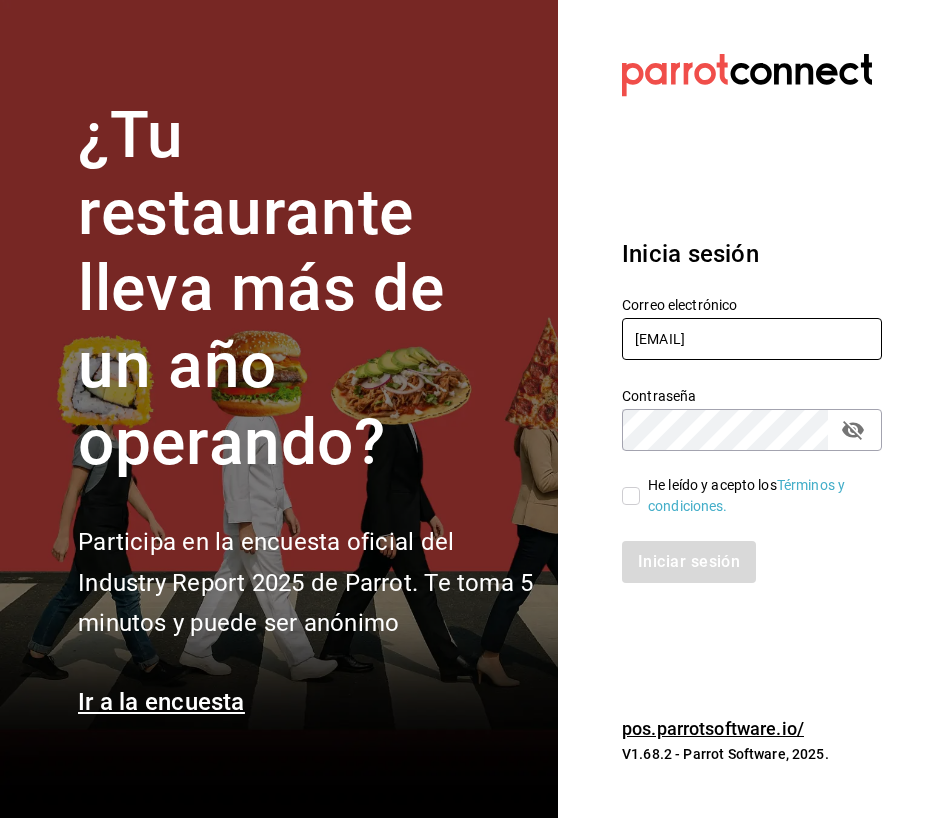 click on "[EMAIL]" at bounding box center [752, 339] 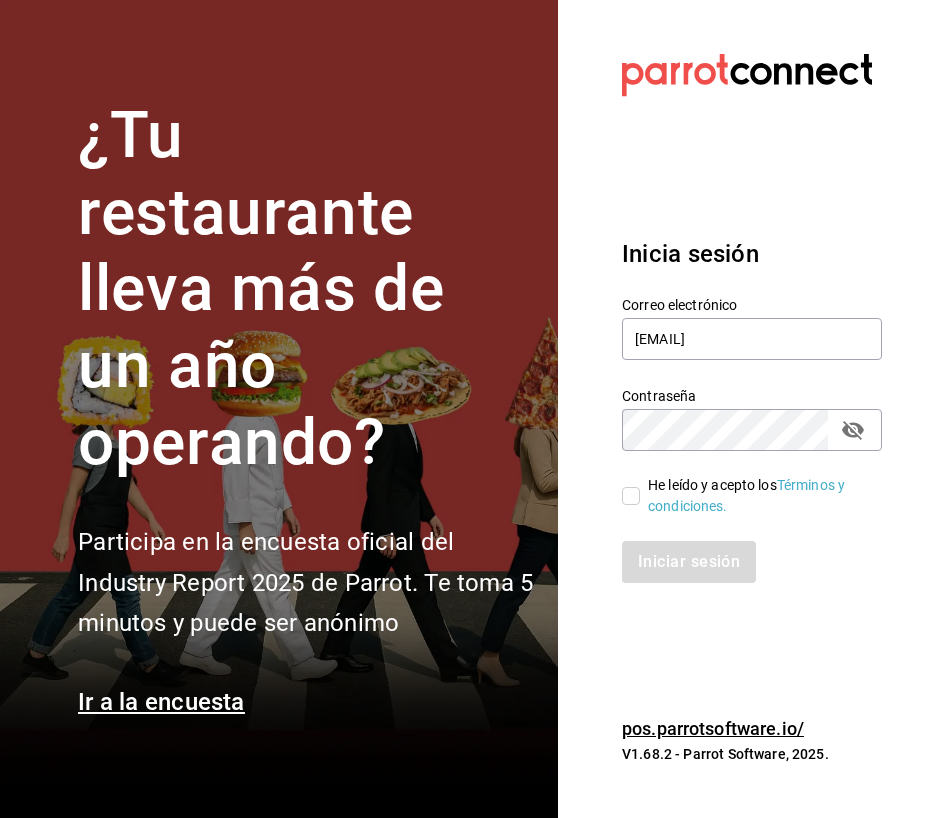 click on "He leído y acepto los  Términos y condiciones." at bounding box center (631, 496) 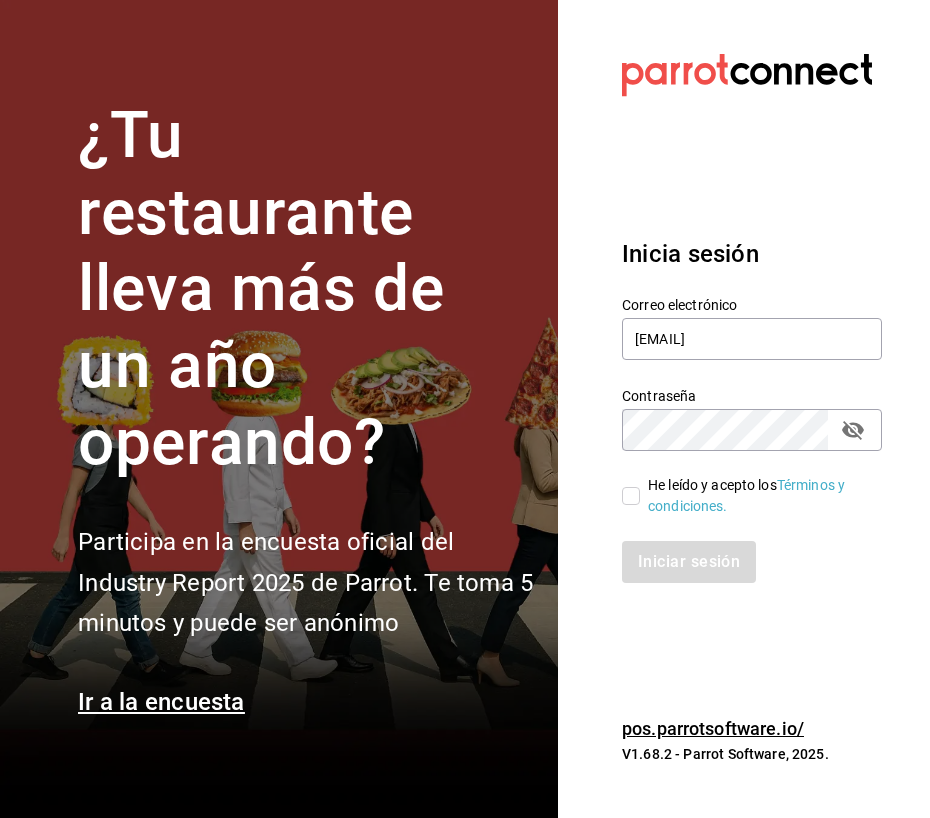 checkbox on "true" 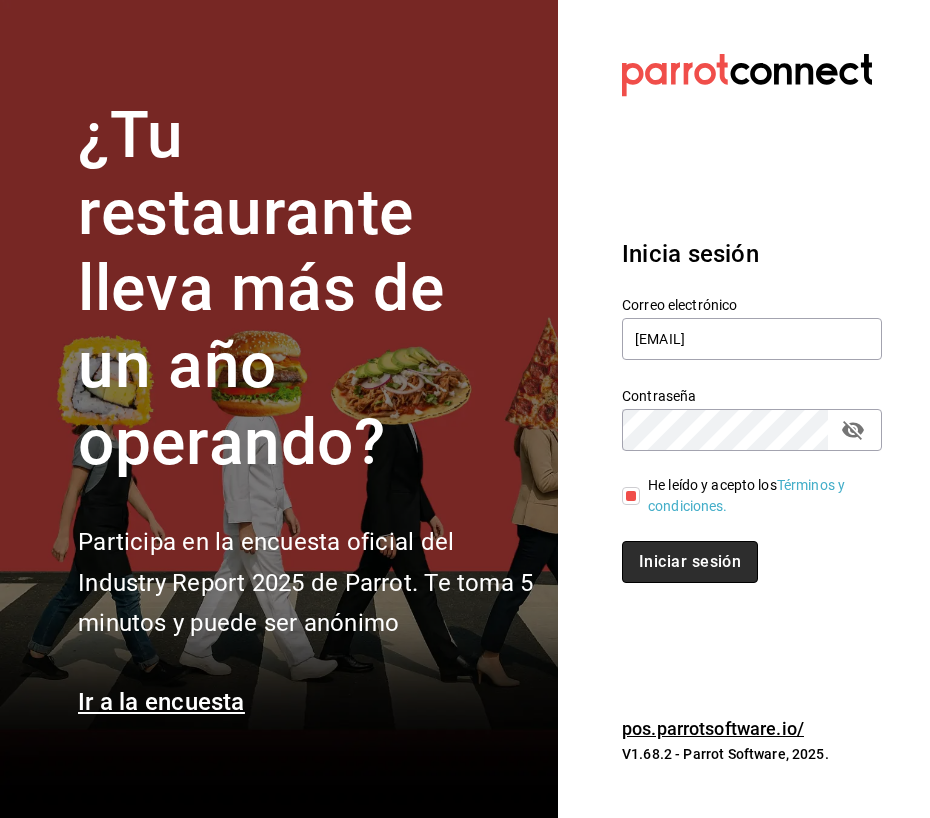 click on "Iniciar sesión" at bounding box center [690, 562] 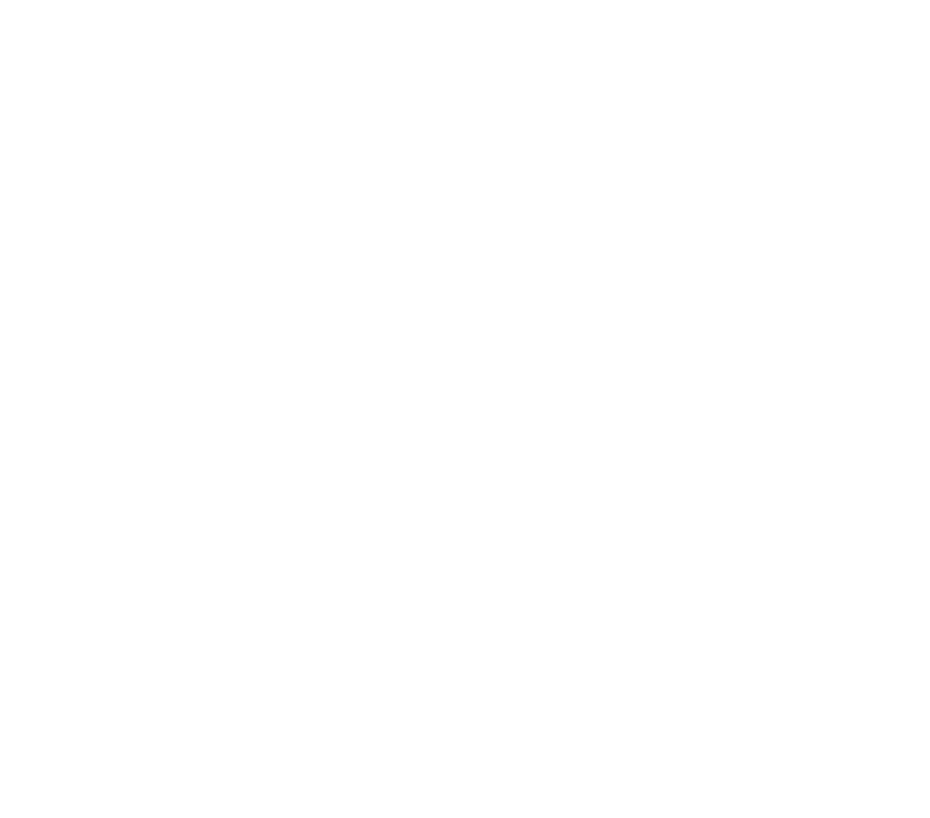 scroll, scrollTop: 0, scrollLeft: 0, axis: both 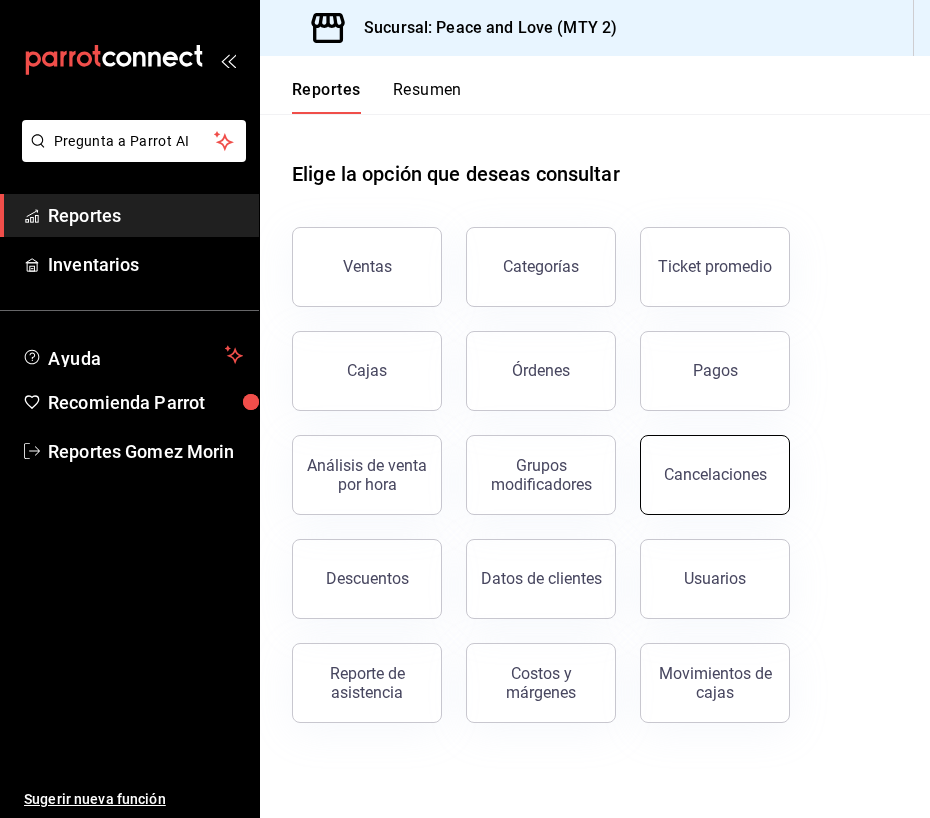click on "Cancelaciones" at bounding box center [715, 474] 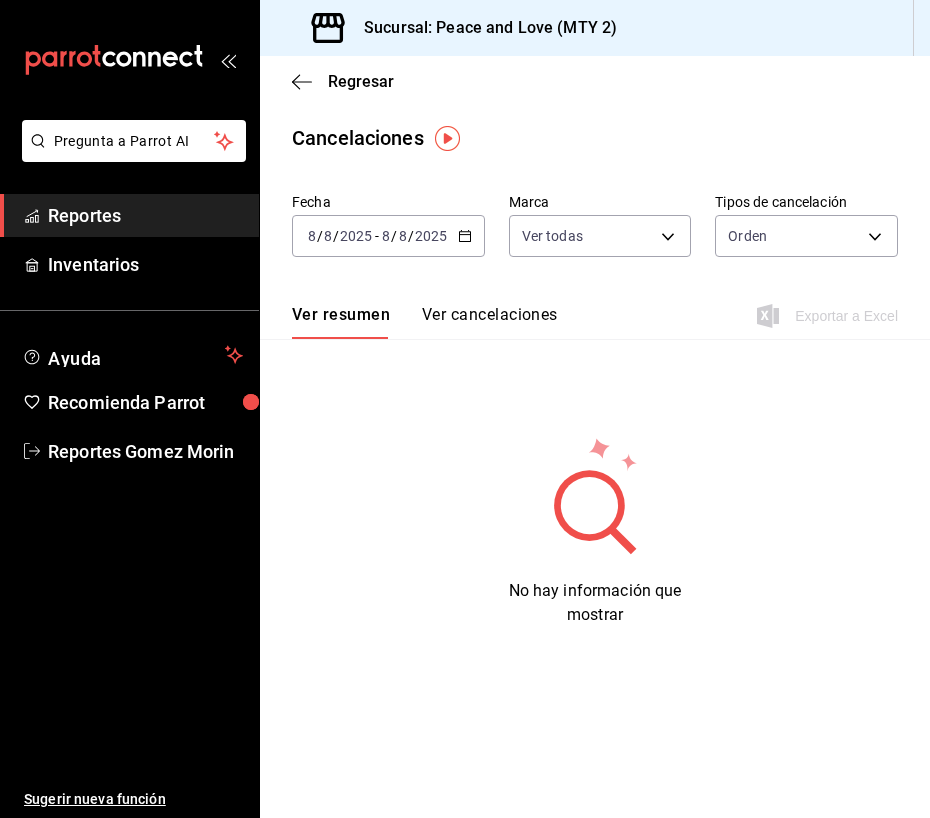 click on "2025" at bounding box center (356, 236) 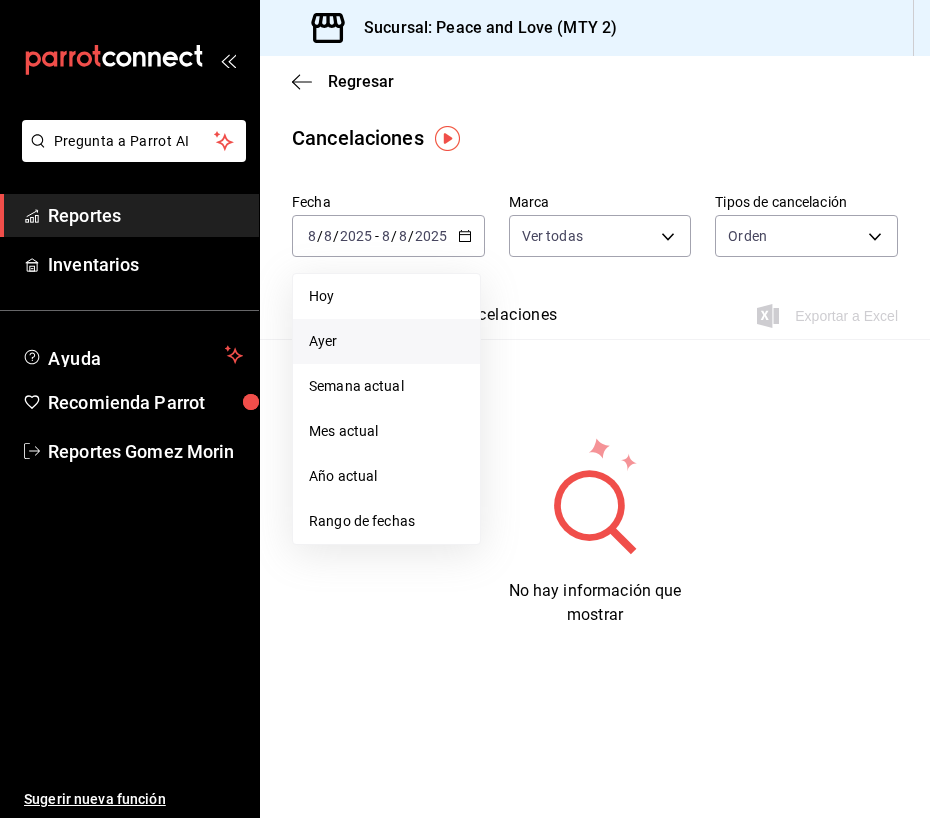 click on "Ayer" at bounding box center [386, 341] 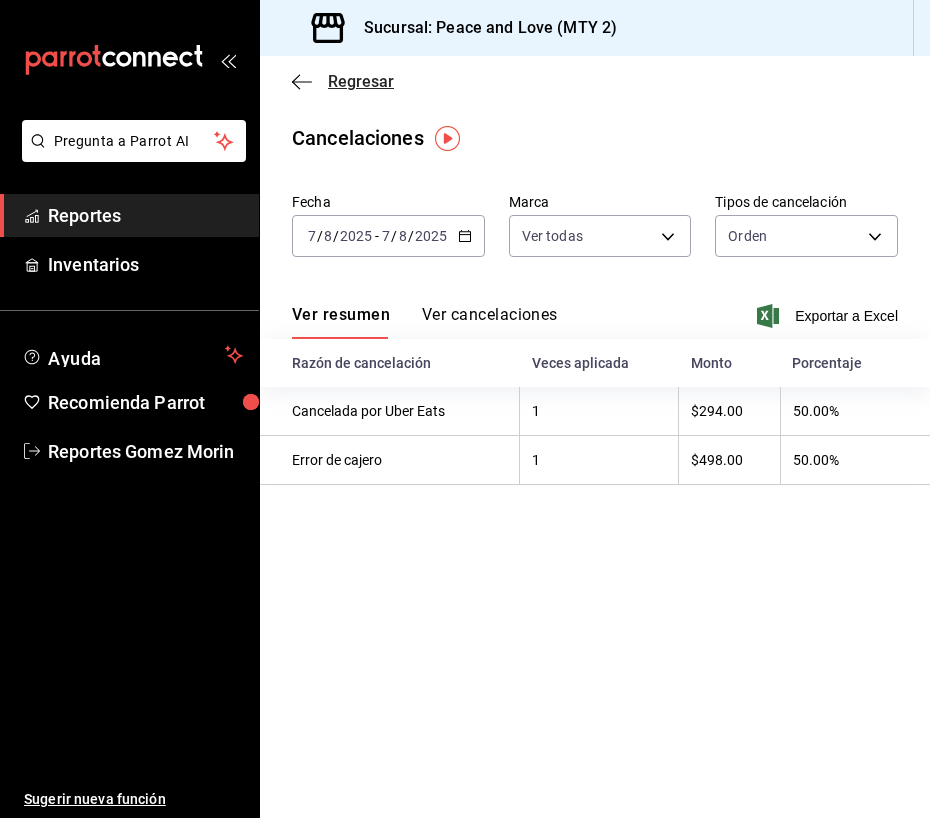 click 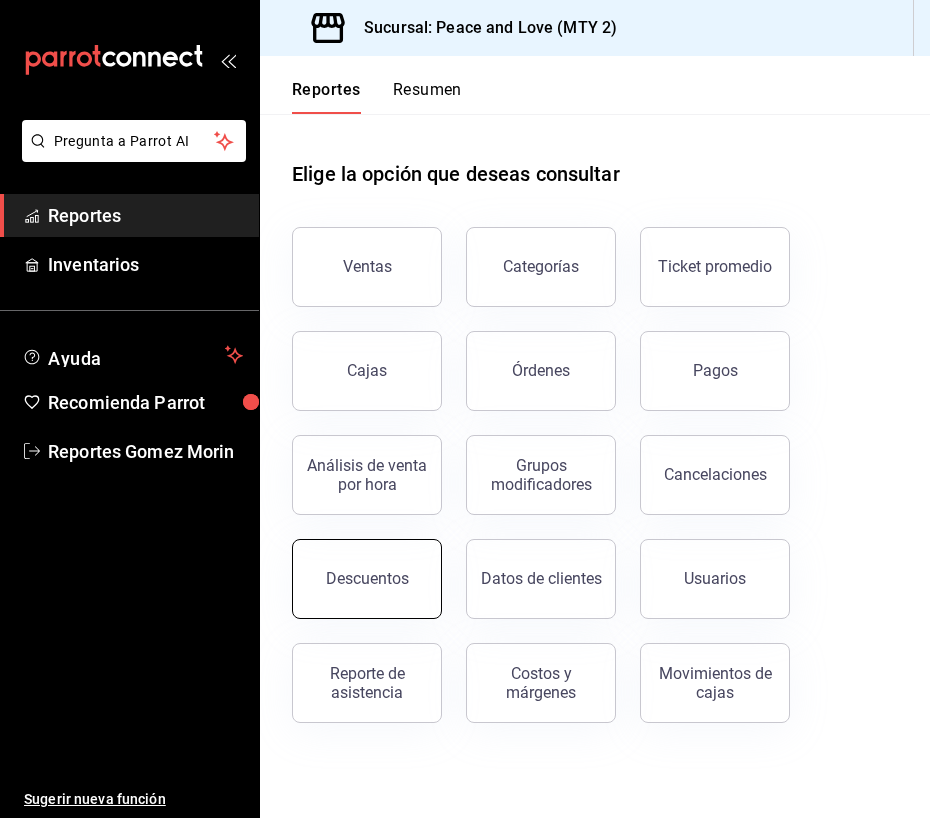 click on "Descuentos" at bounding box center (367, 578) 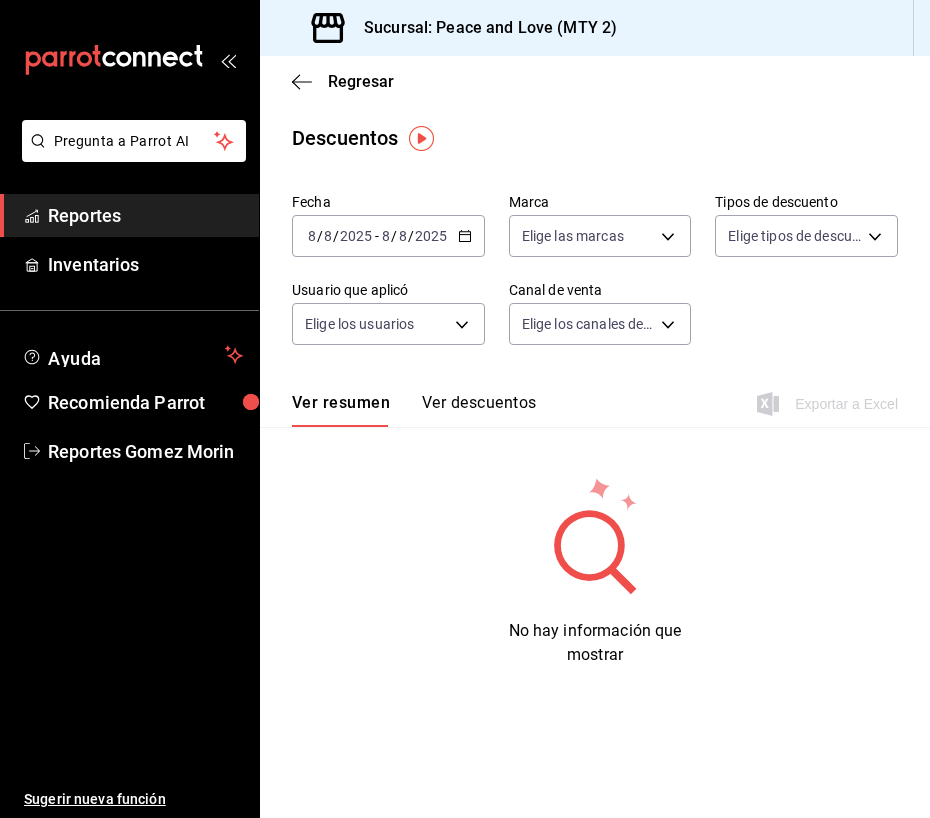 click on "2025" at bounding box center [356, 236] 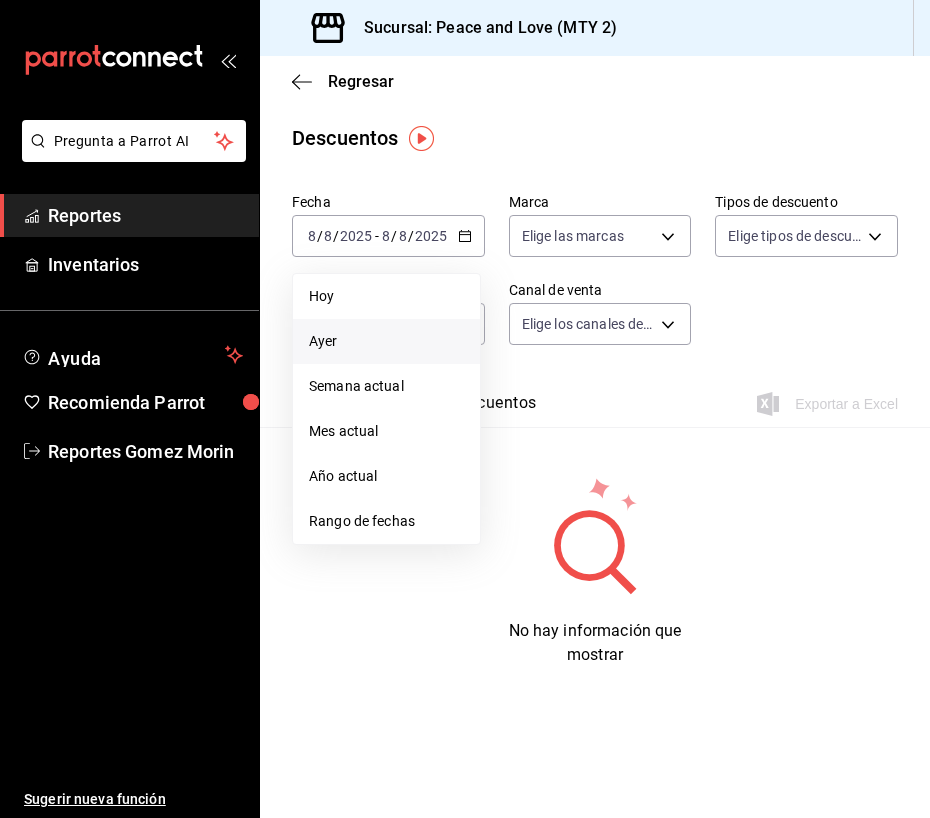 click on "Ayer" at bounding box center (386, 341) 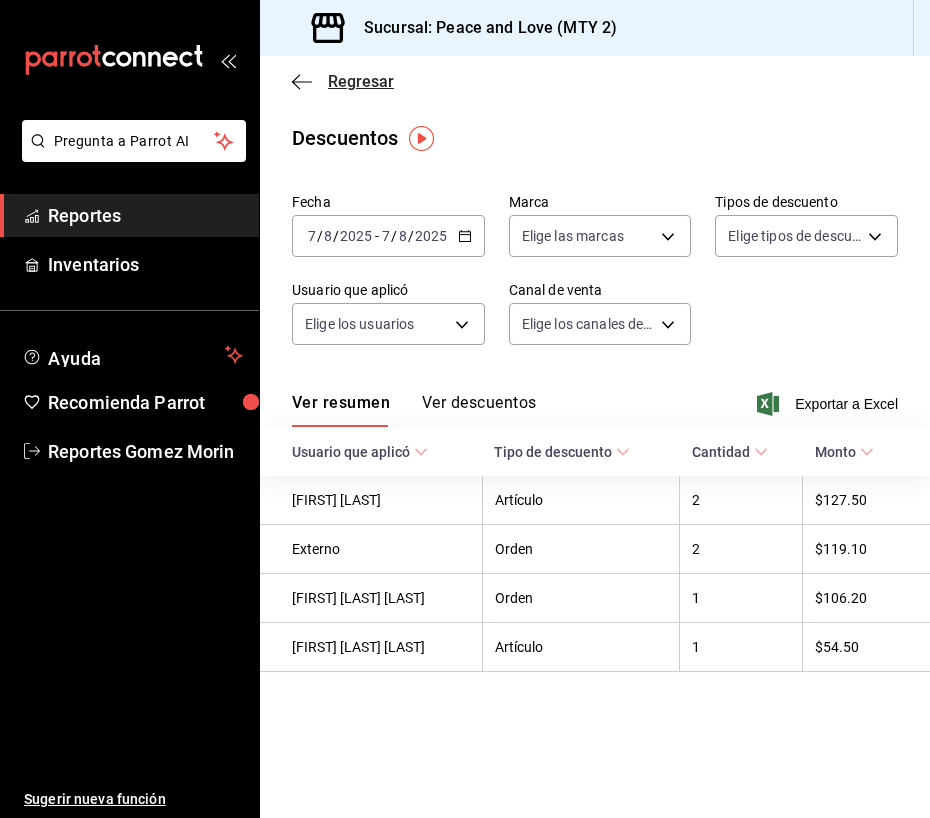 click 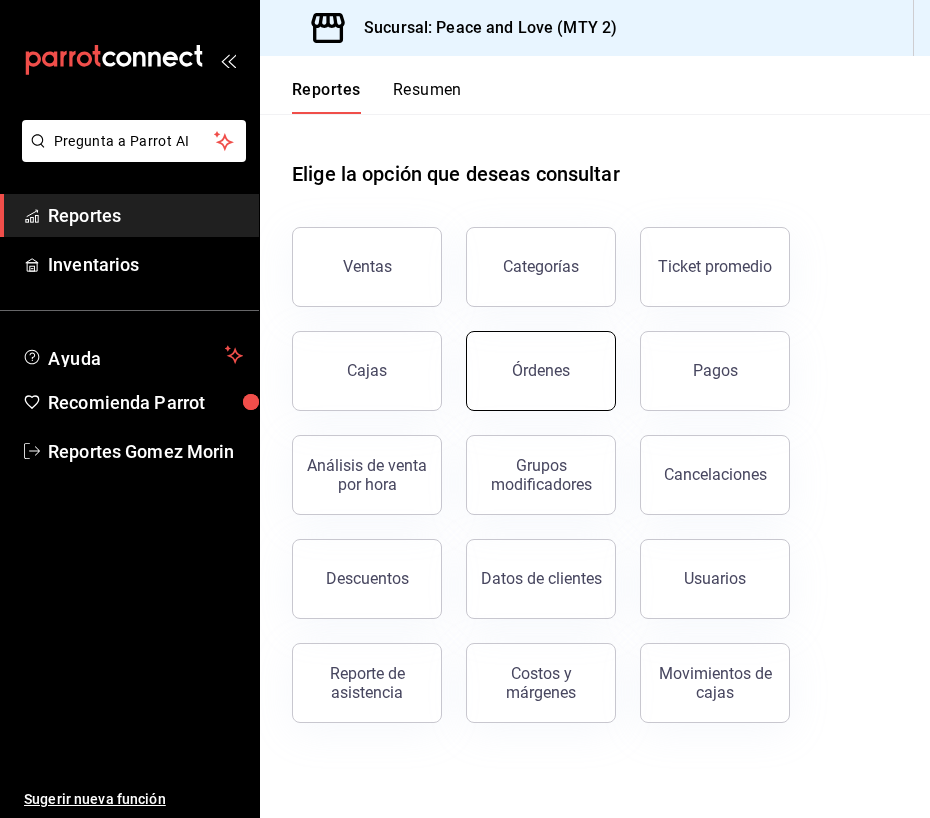click on "Órdenes" at bounding box center [541, 370] 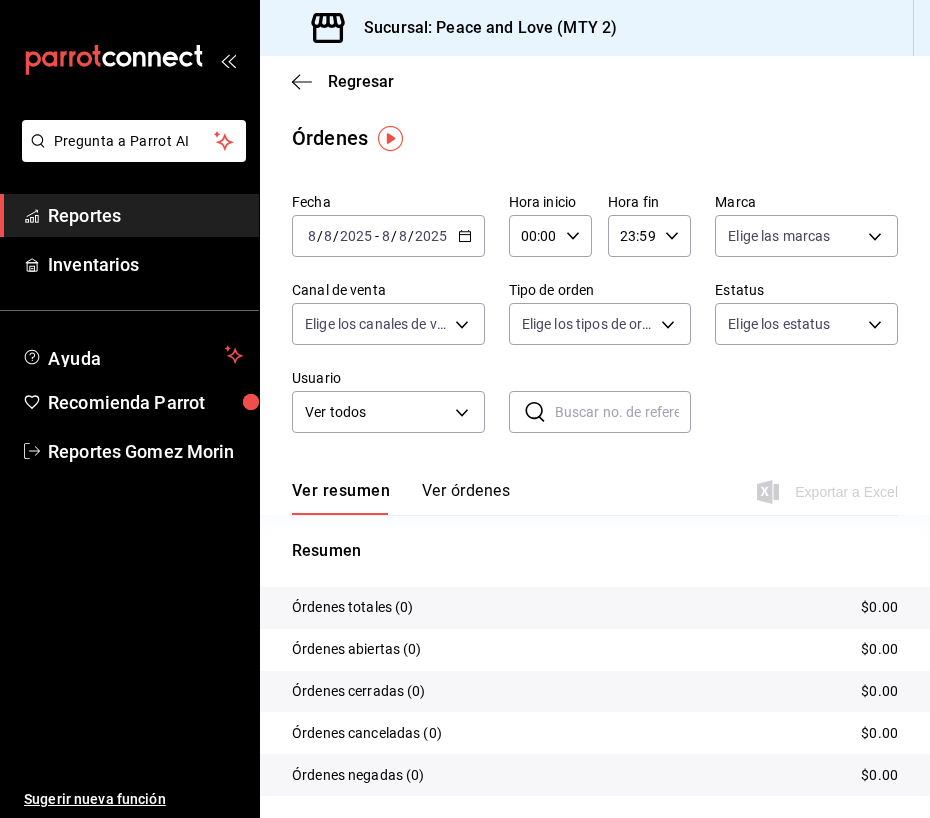 click on "2025" at bounding box center (431, 236) 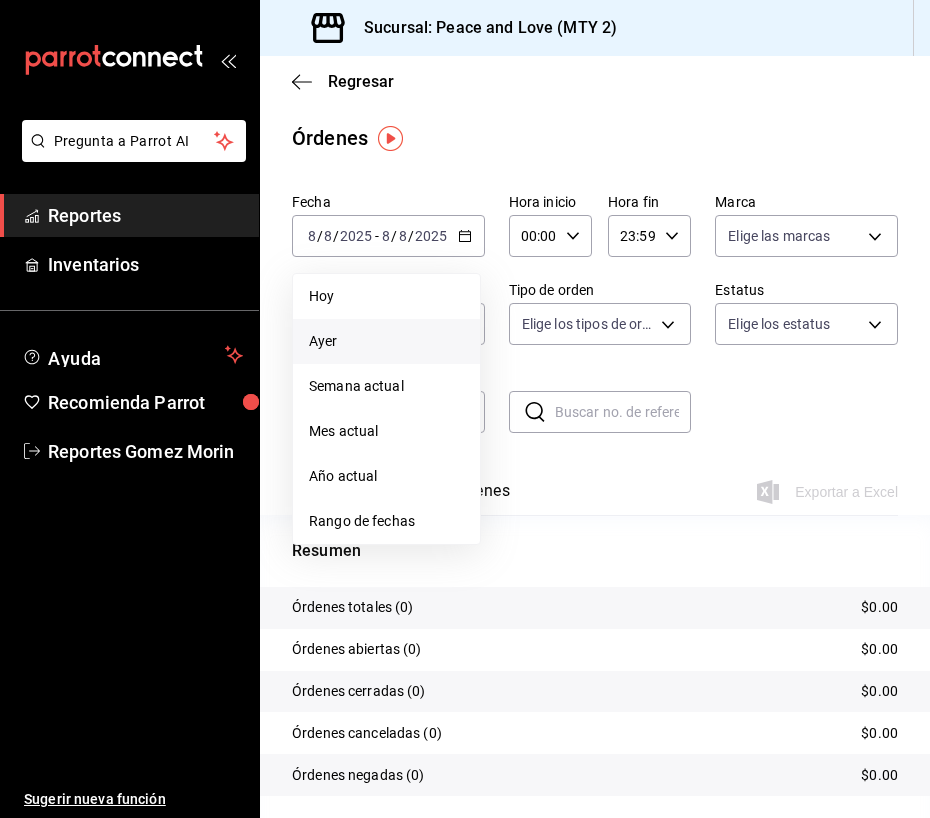 click on "Ayer" at bounding box center (386, 341) 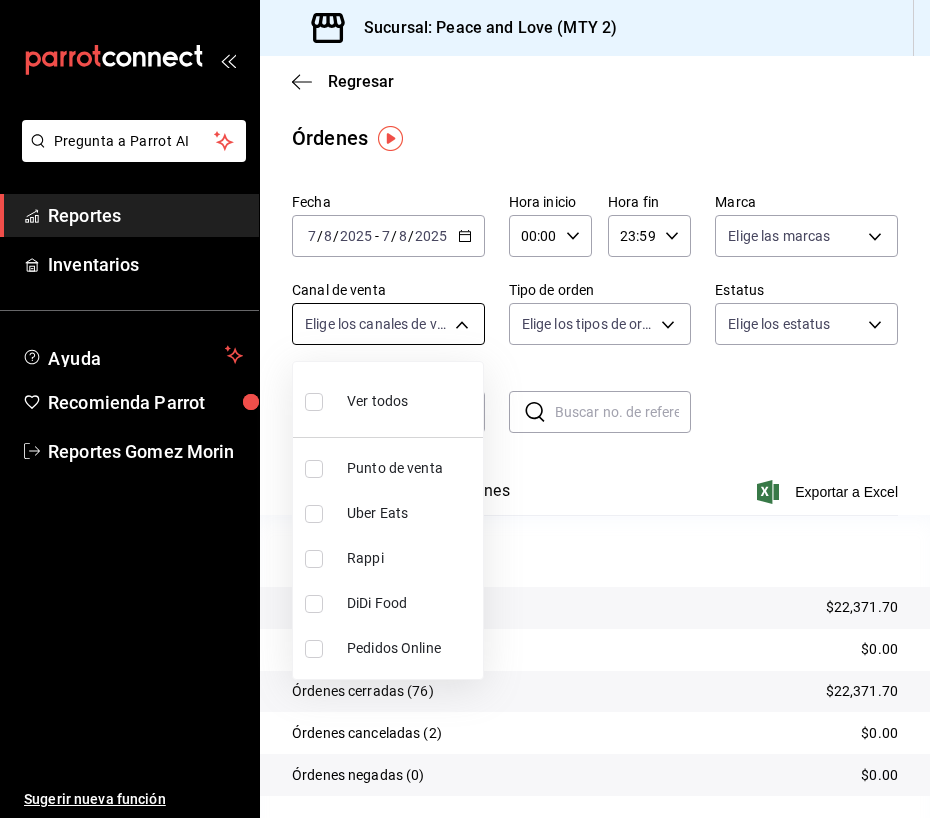 click on "Pregunta a Parrot AI Reportes   Inventarios   Ayuda Recomienda Parrot   Reportes [ADDRESS]   Sugerir nueva función   Sucursal: Peace and Love (MTY 2) Regresar Órdenes Fecha 2025-08-07 7 / 8 / 2025 - 2025-08-07 7 / 8 / 2025 Hora inicio 00:00 Hora inicio Hora fin 23:59 Hora fin Marca Elige las marcas Canal de venta Elige los canales de venta Tipo de orden Elige los tipos de orden Estatus Elige los estatus Usuario Ver todos ALL ​ ​ Ver resumen Ver órdenes Exportar a Excel Resumen Órdenes totales (78) $22,371.70 Órdenes abiertas (0) $0.00 Órdenes cerradas (76) $22,371.70 Órdenes canceladas (2) $0.00 Órdenes negadas (0) $0.00 ¿Quieres ver el consumo promedio por orden y comensal? Ve al reporte de Ticket promedio Pregunta a Parrot AI Reportes   Inventarios   Ayuda Recomienda Parrot   Reportes [ADDRESS]   Sugerir nueva función   GANA 1 MES GRATIS EN TU SUSCRIPCIÓN AQUÍ Ver video tutorial Ir a video Ver video tutorial Ir a video Visitar centro de ayuda [PHONE] [EMAIL]" at bounding box center (465, 409) 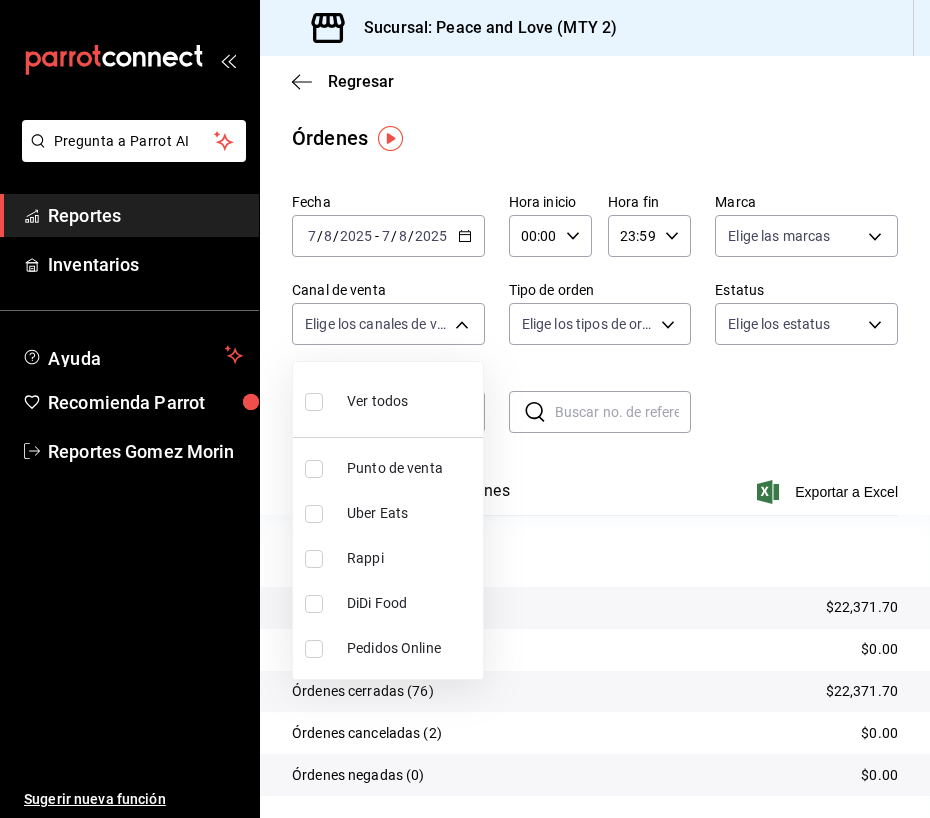 click at bounding box center [314, 514] 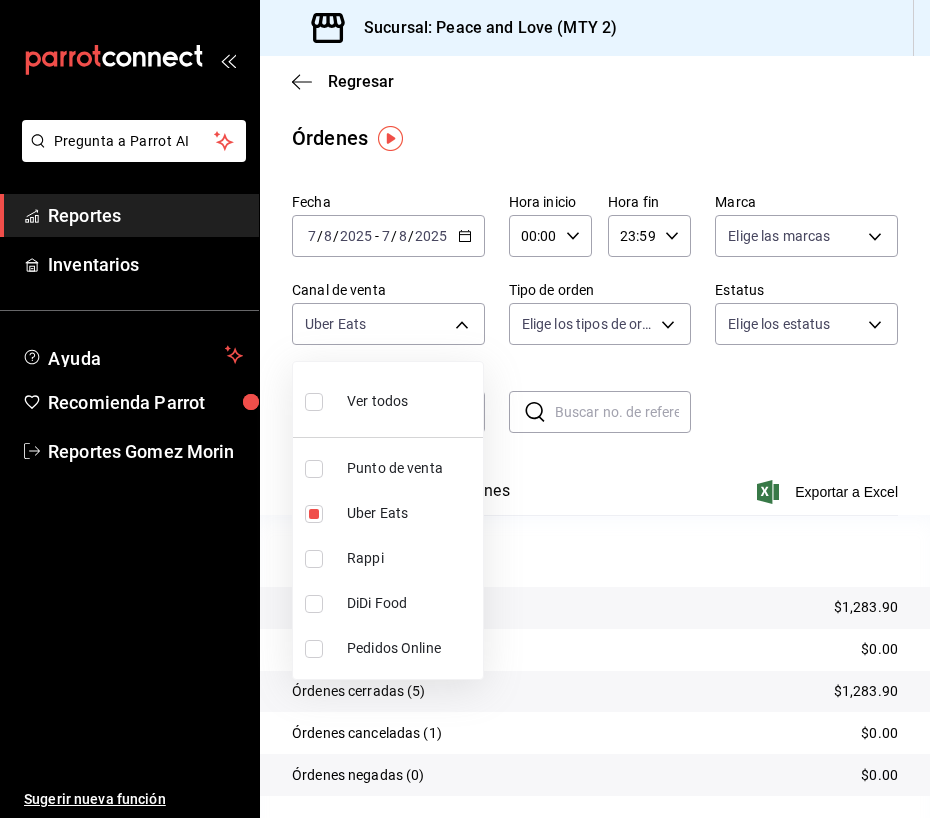 click at bounding box center (314, 559) 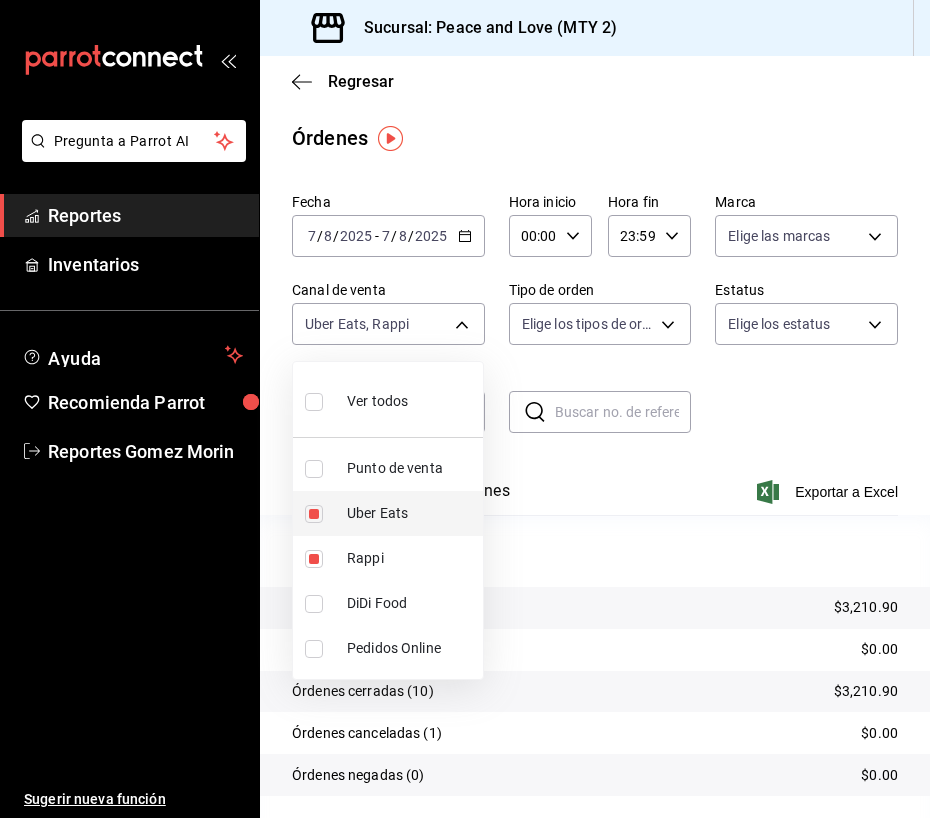 click at bounding box center [314, 514] 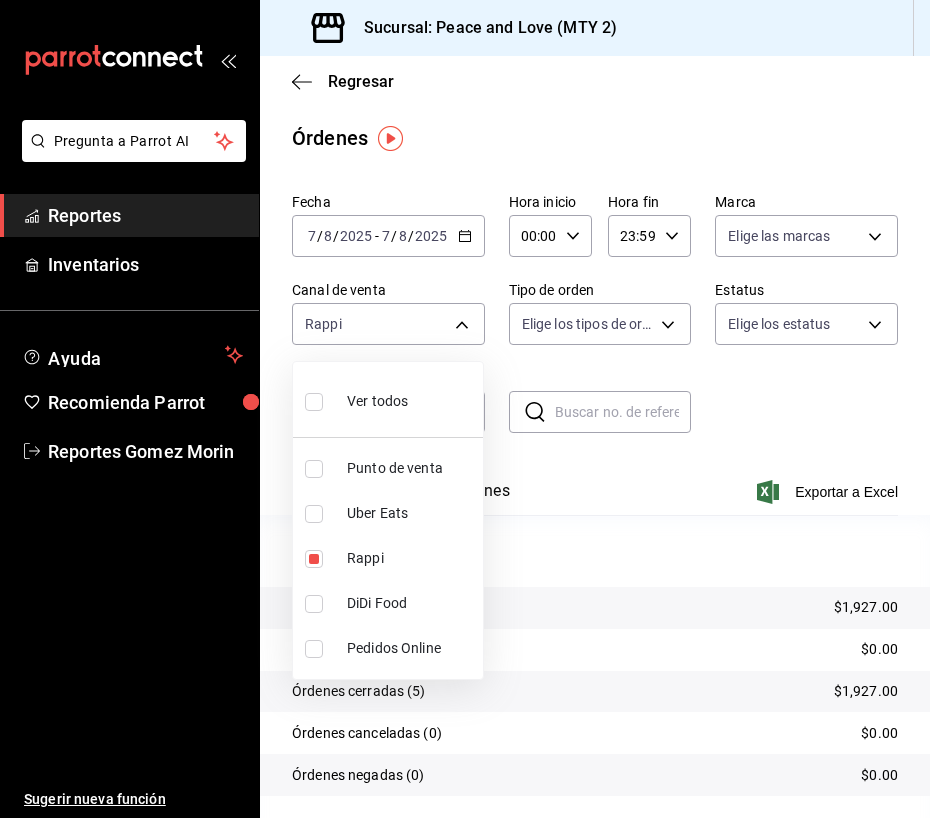 click at bounding box center [465, 409] 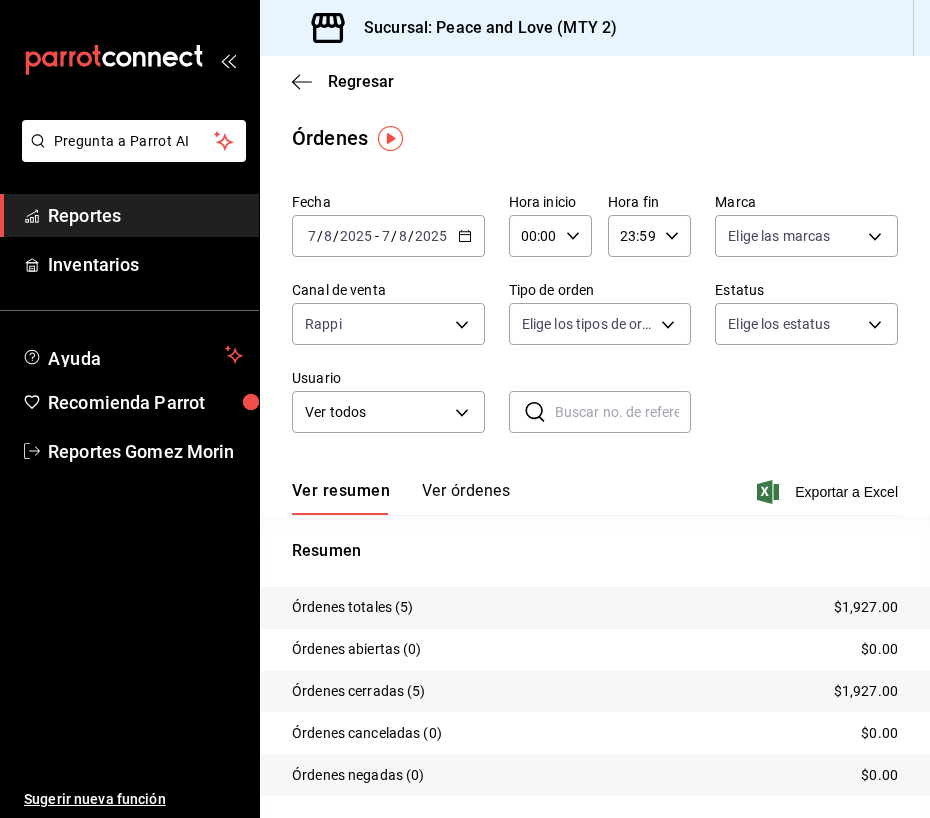 click on "Ver todos Punto de venta Uber Eats Rappi DiDi Food Pedidos Online" at bounding box center [465, 409] 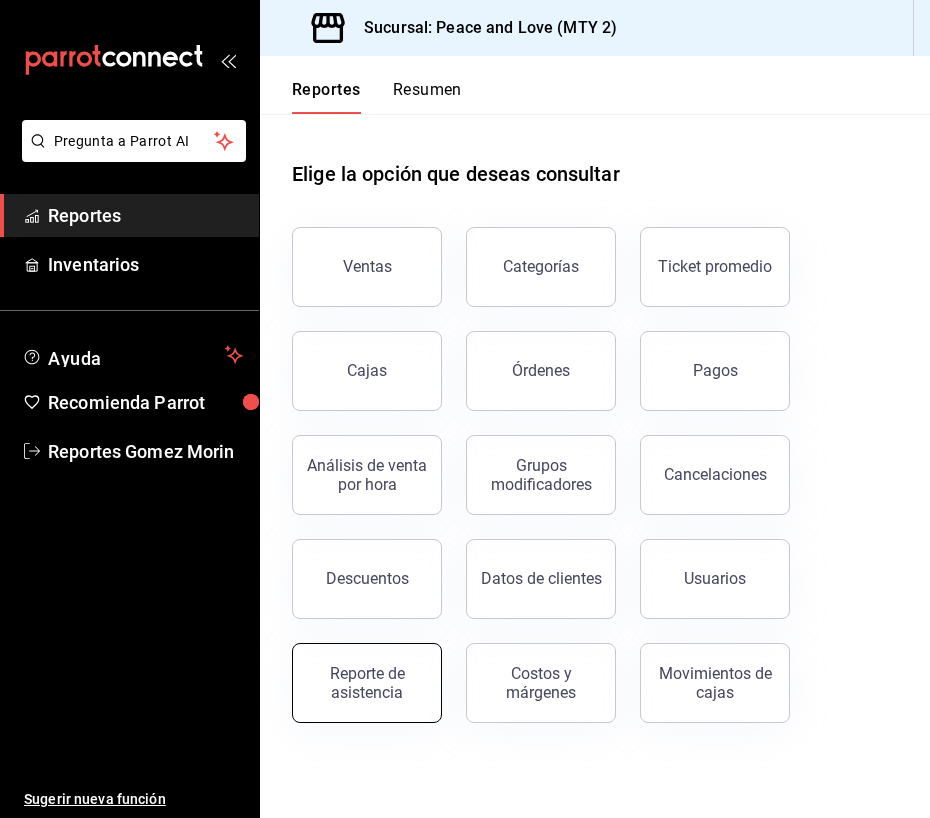 click on "Reporte de asistencia" at bounding box center (367, 683) 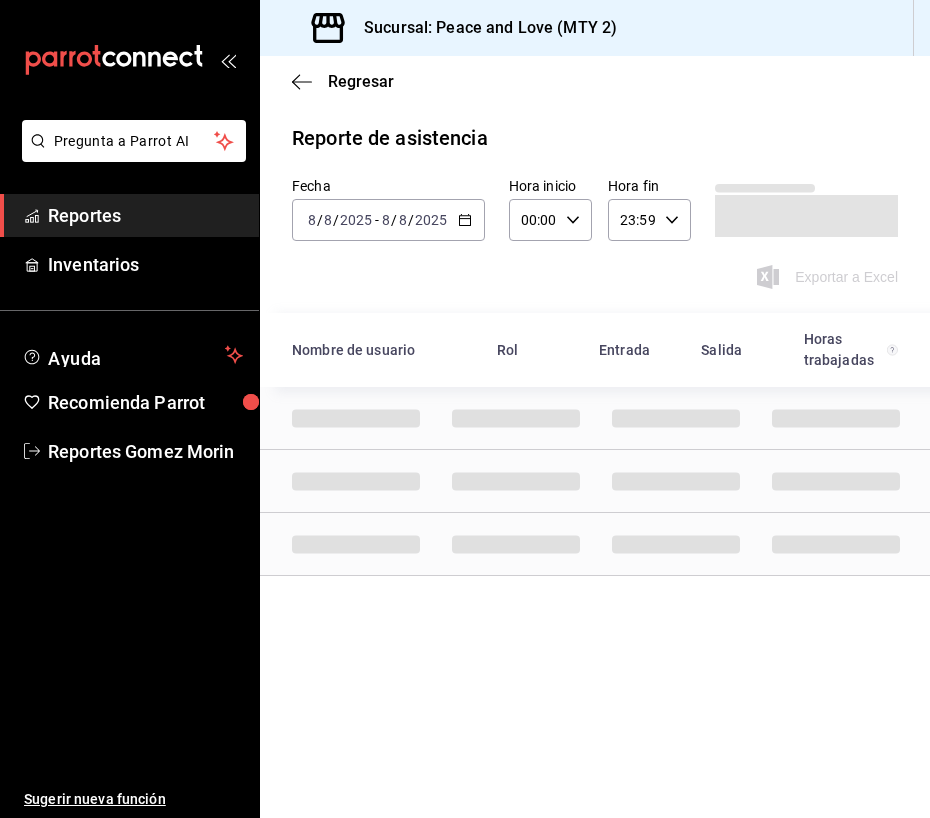 click on "8" at bounding box center [386, 220] 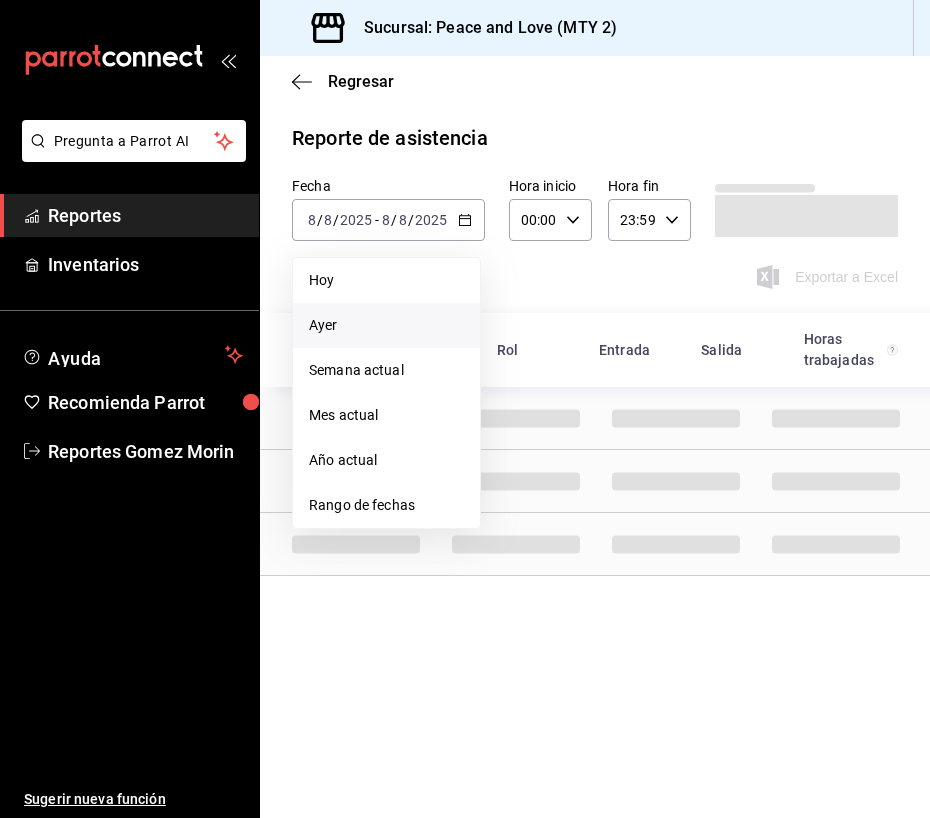 click on "Ayer" at bounding box center (386, 325) 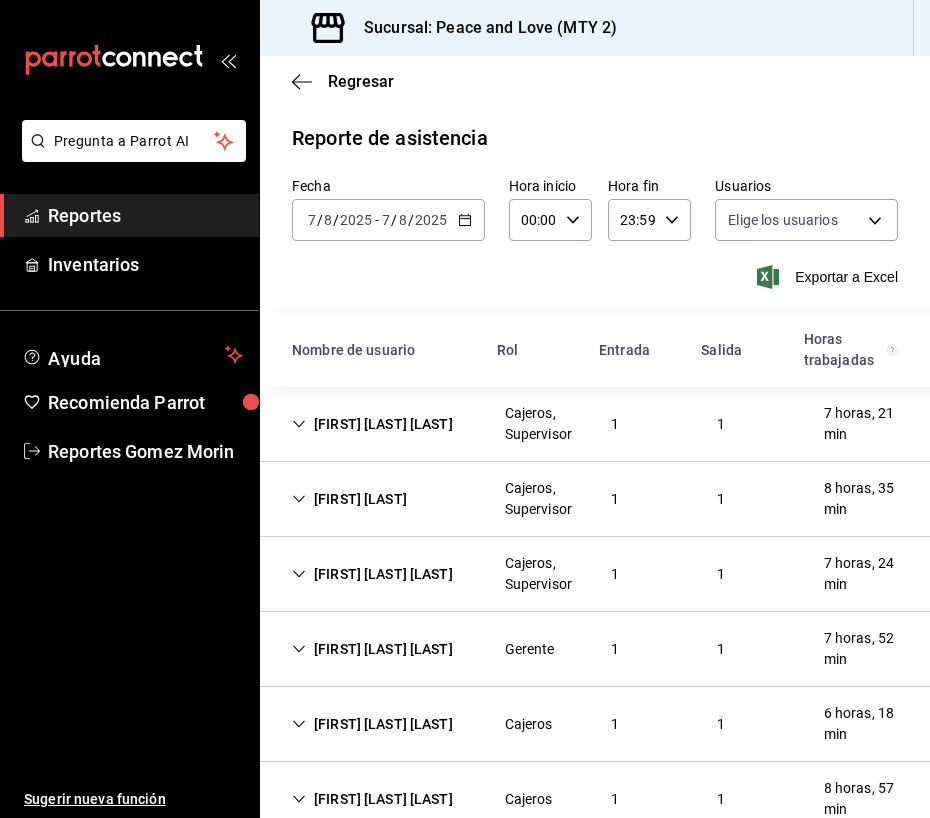 type on "[UUID],[UUID],[UUID],[UUID],[UUID],[UUID],[UUID],[UUID],[UUID],[UUID],[UUID],[UUID],[UUID],[UUID],[UUID],[UUID],[UUID],[UUID],[UUID],[UUID],[UUID],[UUID],[UUID],[UUID],[UUID],[UUID],[UUID],[UUID]" 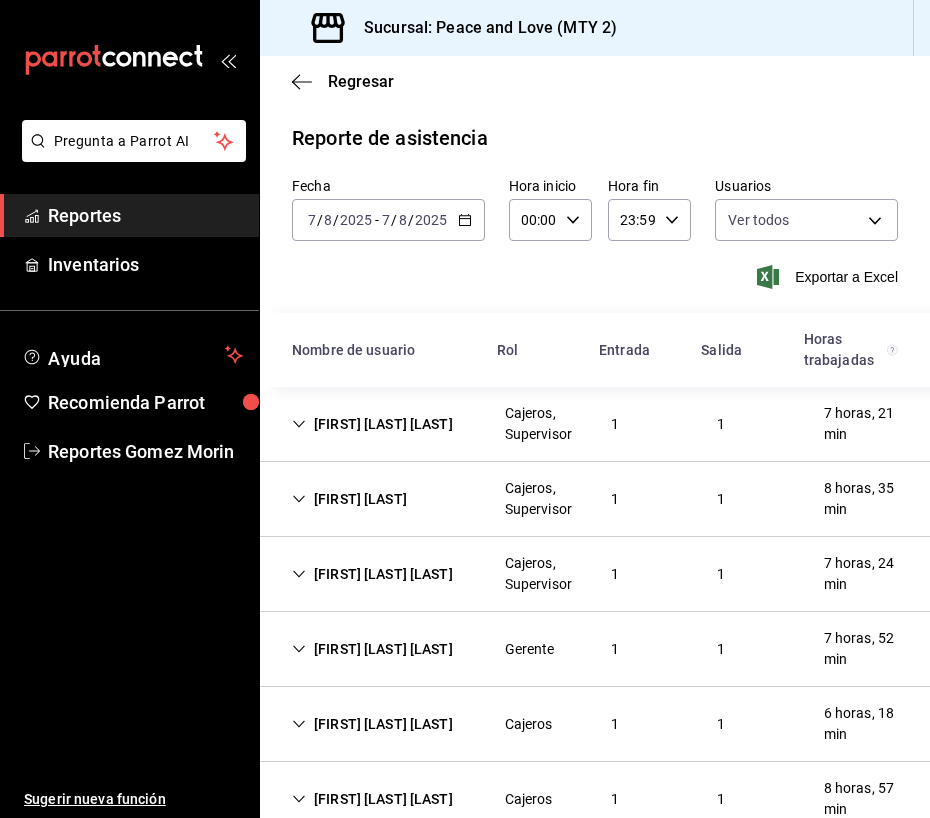 click on "[FIRST] [LAST]" at bounding box center (349, 499) 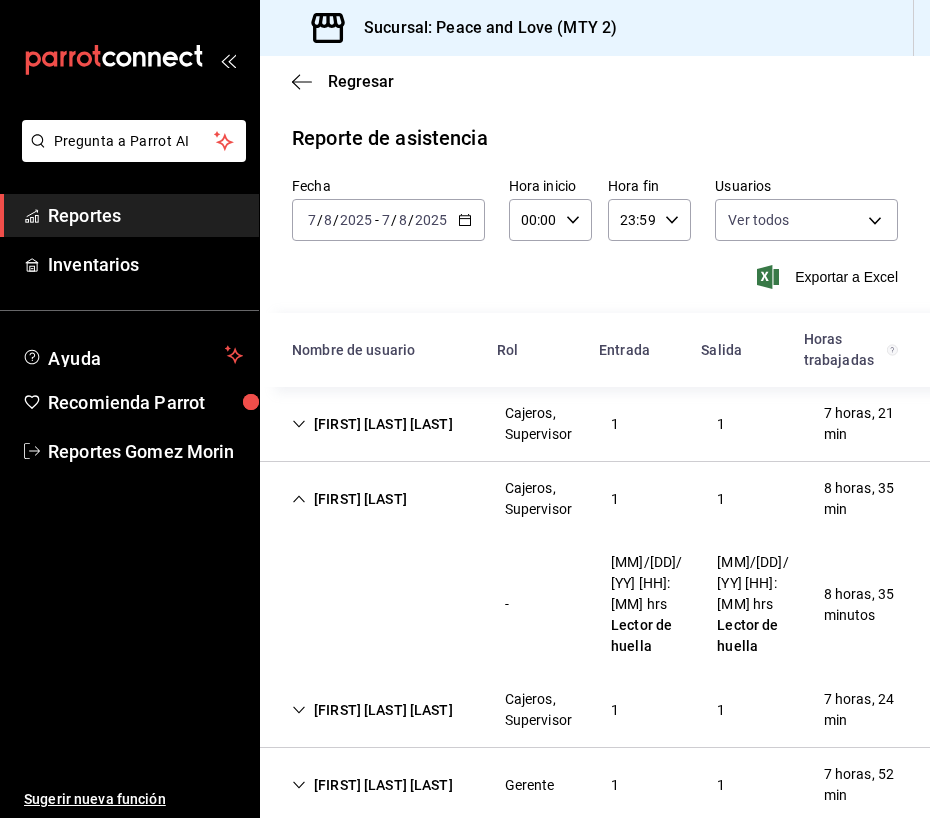 click 